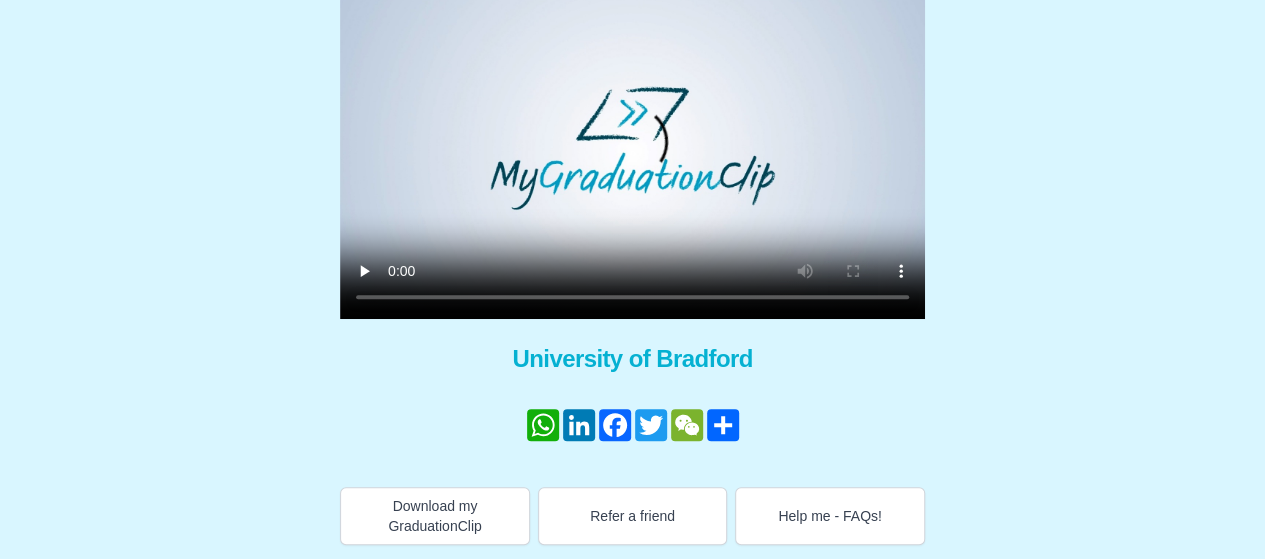 scroll, scrollTop: 0, scrollLeft: 0, axis: both 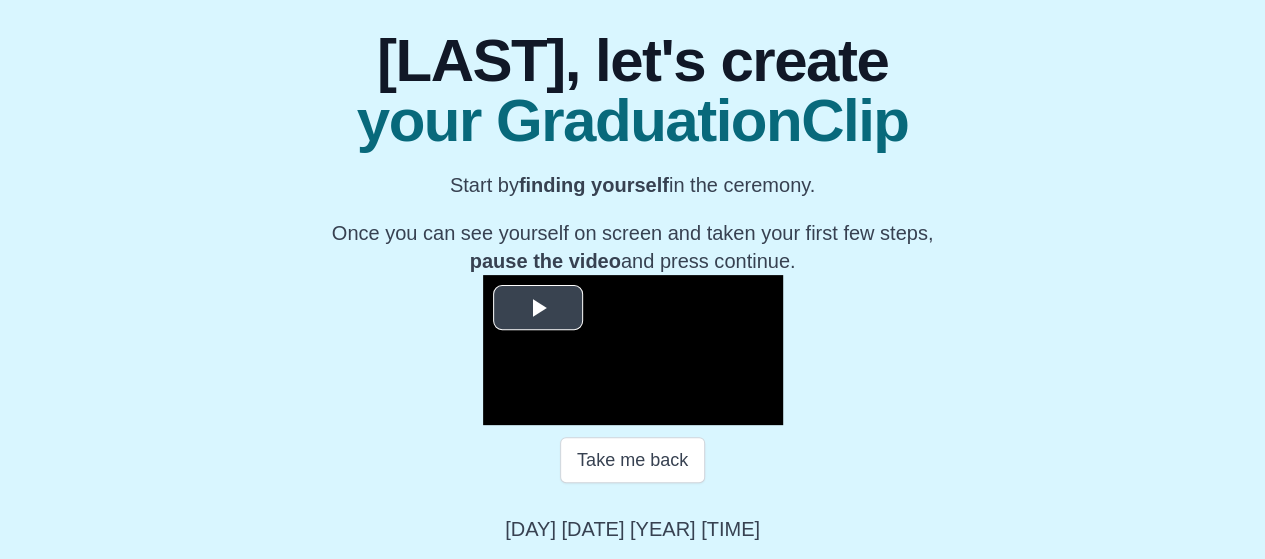 click at bounding box center [538, 308] 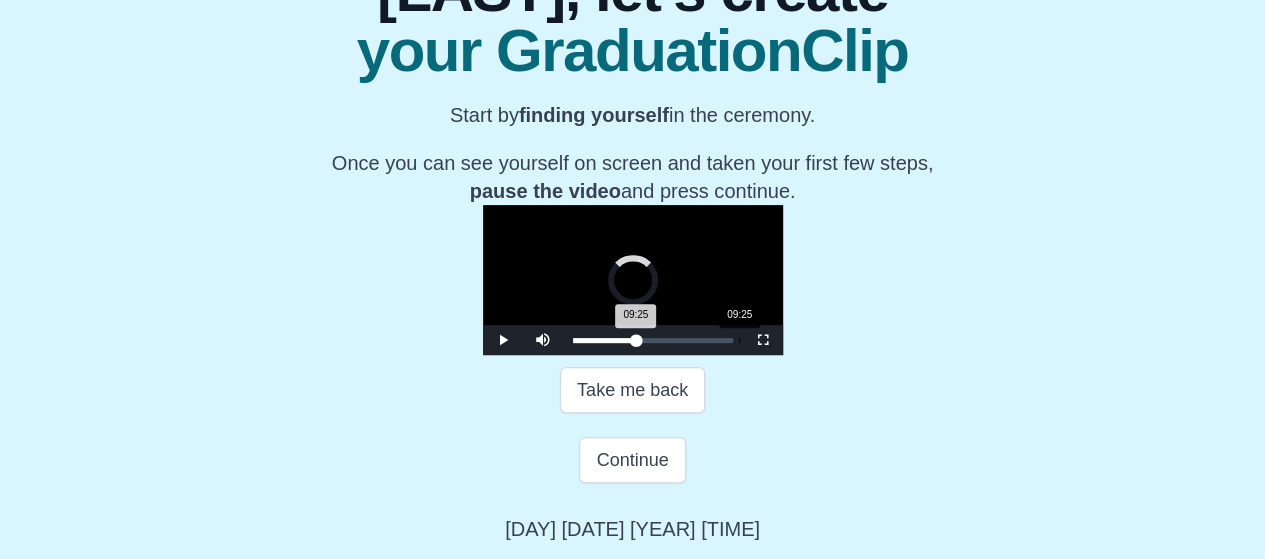 click on "09:25" at bounding box center [739, 340] 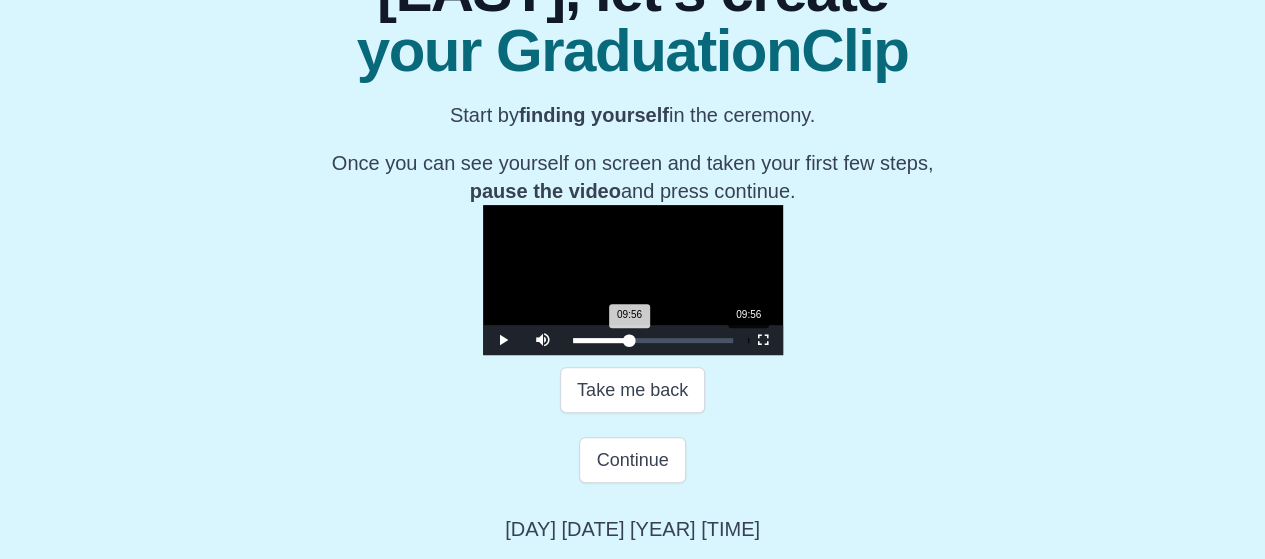 click on "09:56 Progress : 0%" at bounding box center [601, 340] 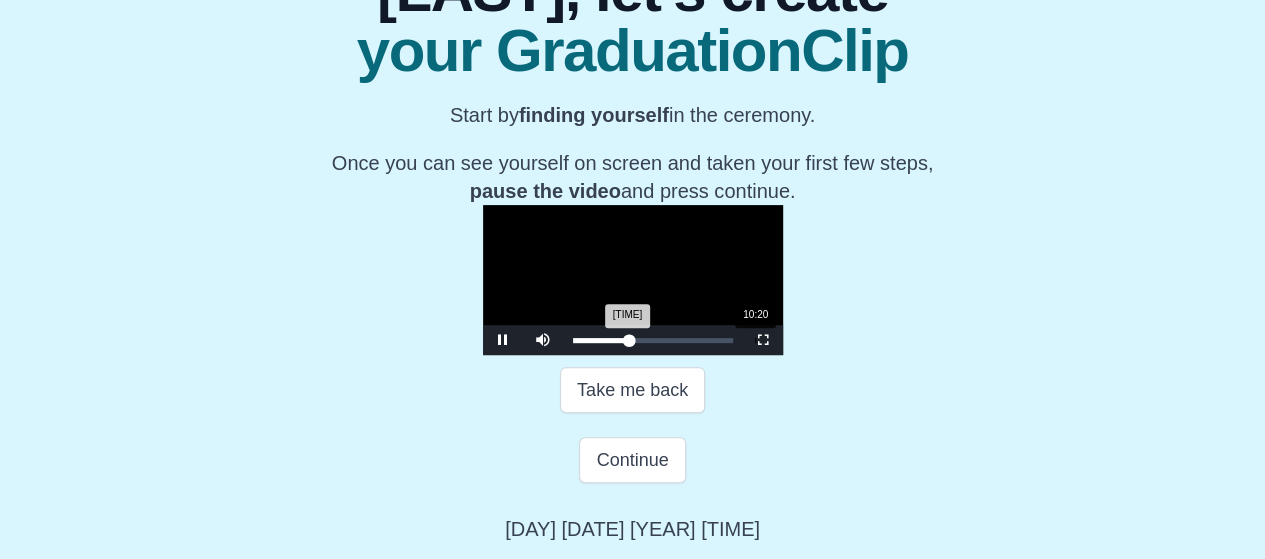 click on "09:58 Progress : 0%" at bounding box center [601, 340] 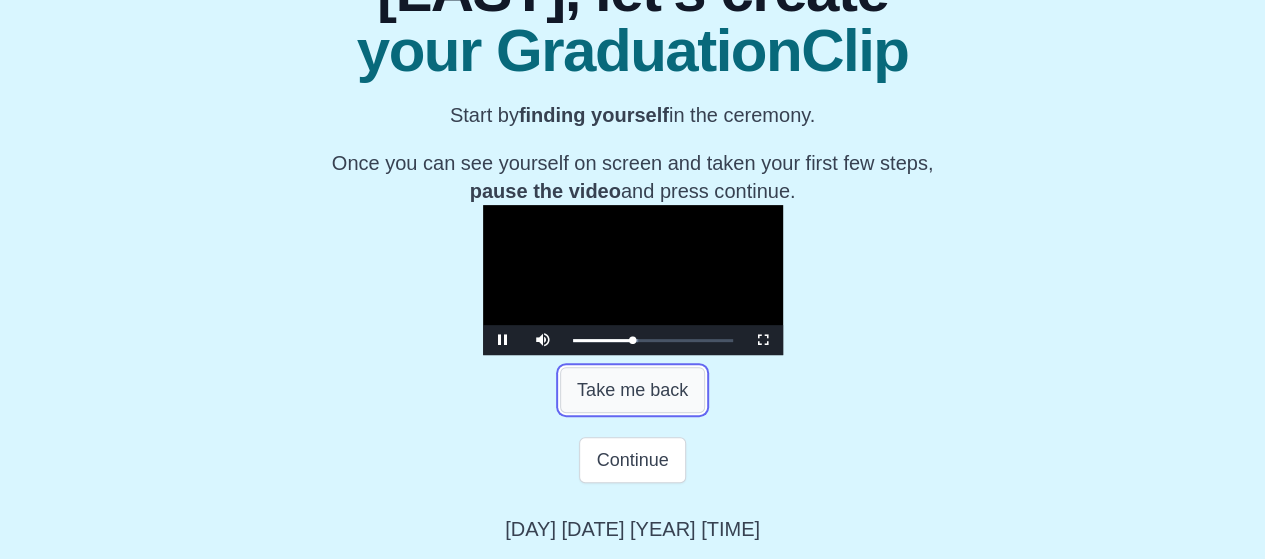 click on "Take me back" at bounding box center (632, 390) 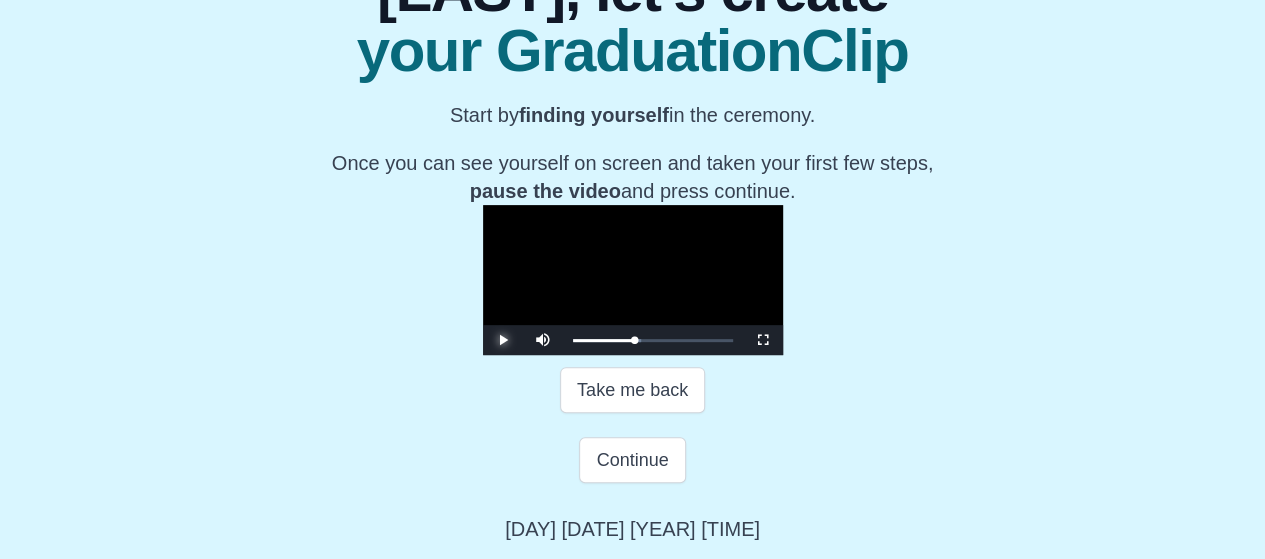 click at bounding box center (503, 340) 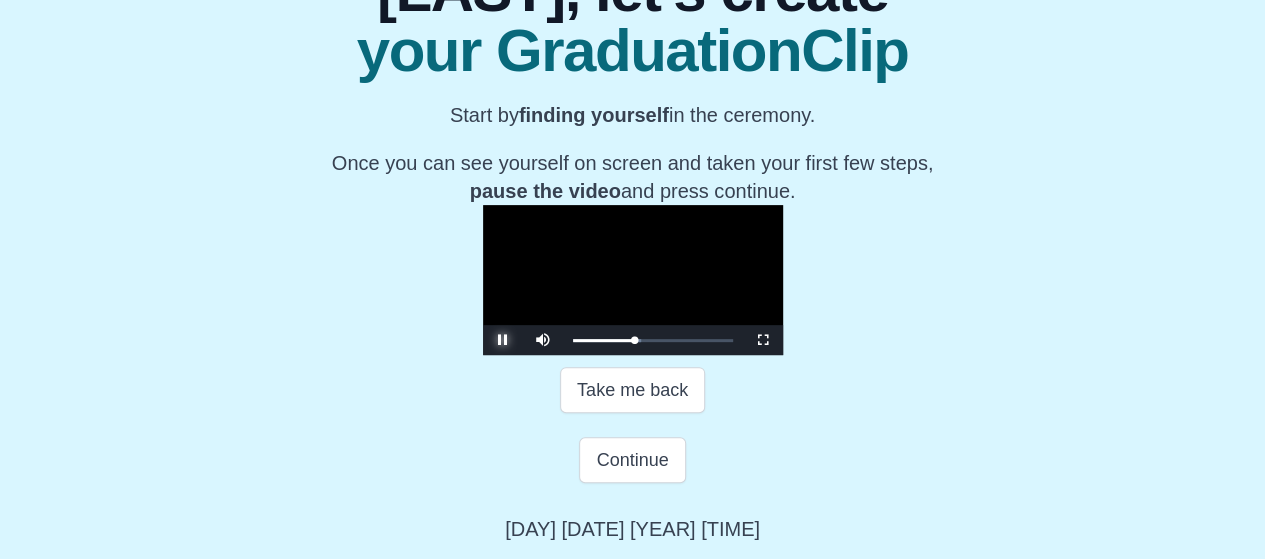 click at bounding box center (503, 340) 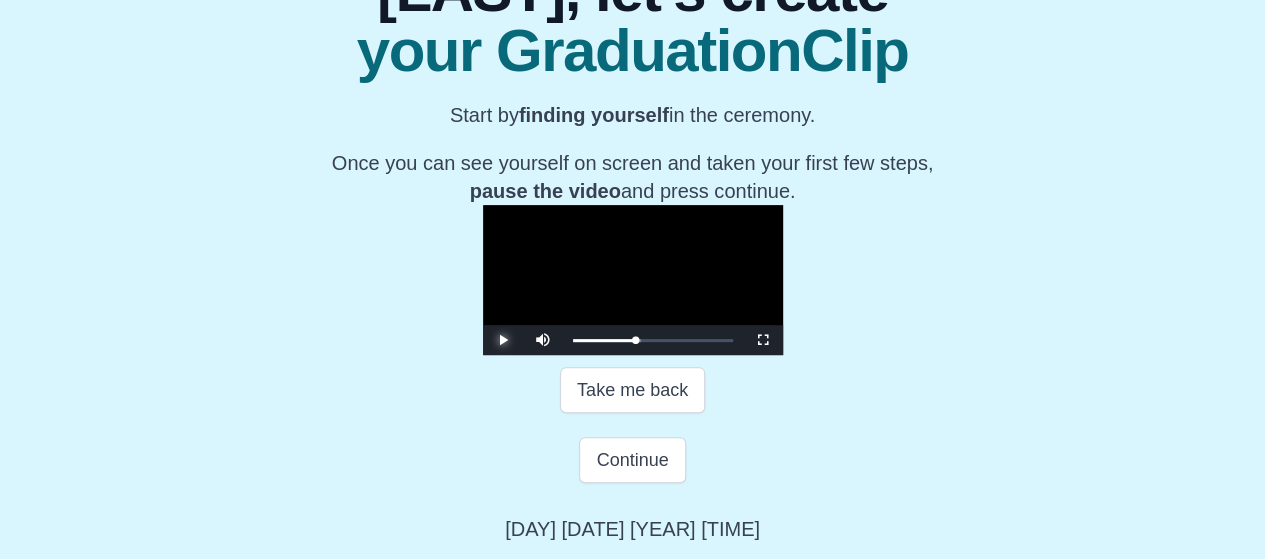 scroll, scrollTop: 381, scrollLeft: 0, axis: vertical 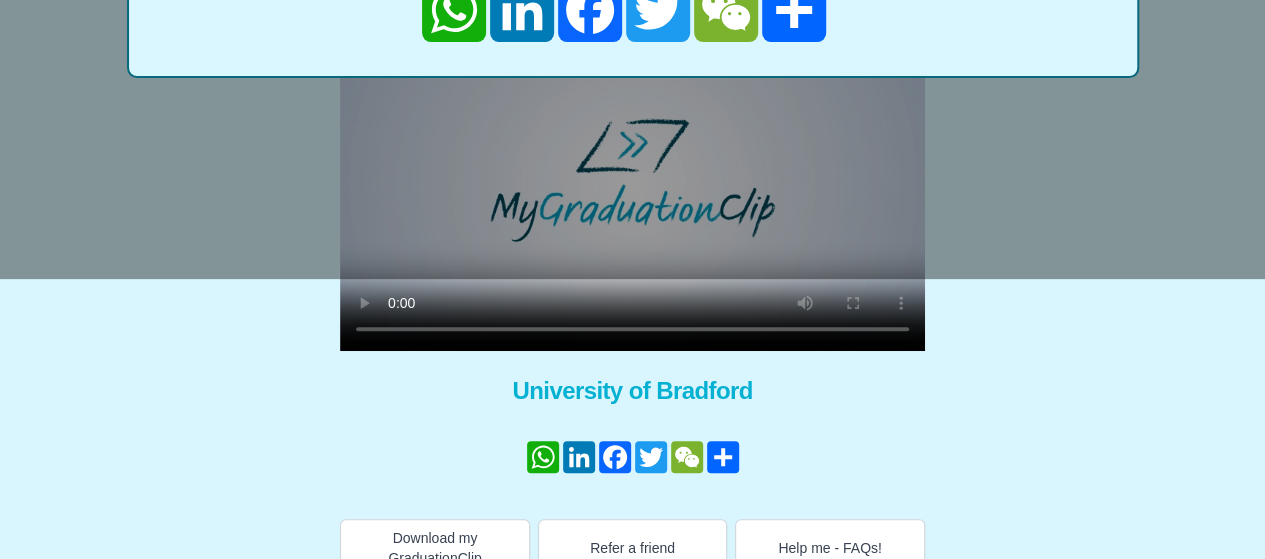 type 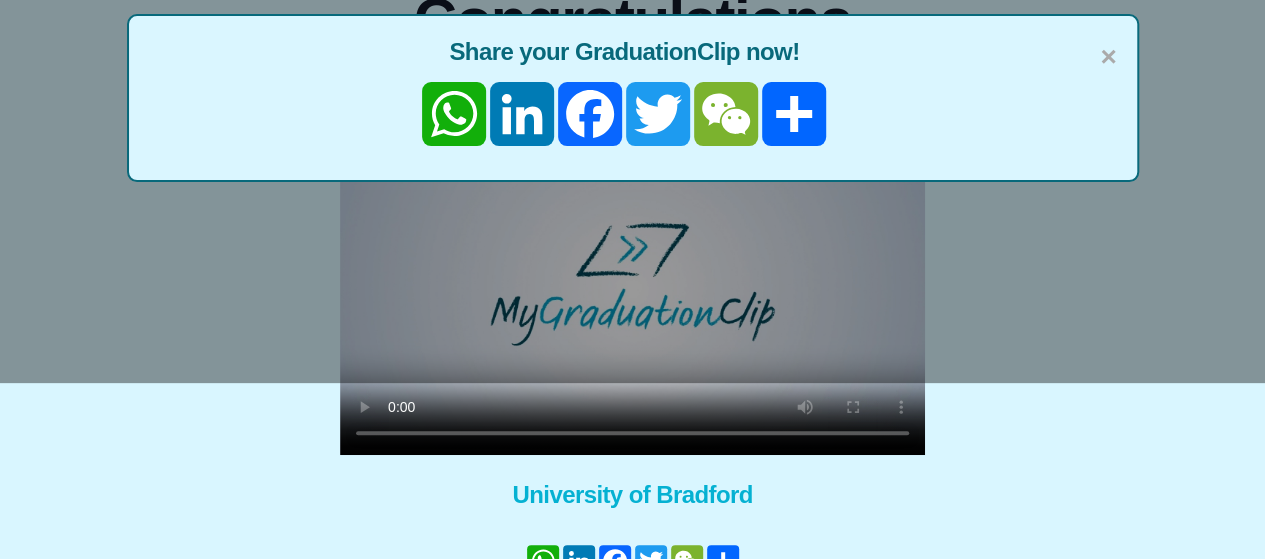scroll, scrollTop: 187, scrollLeft: 0, axis: vertical 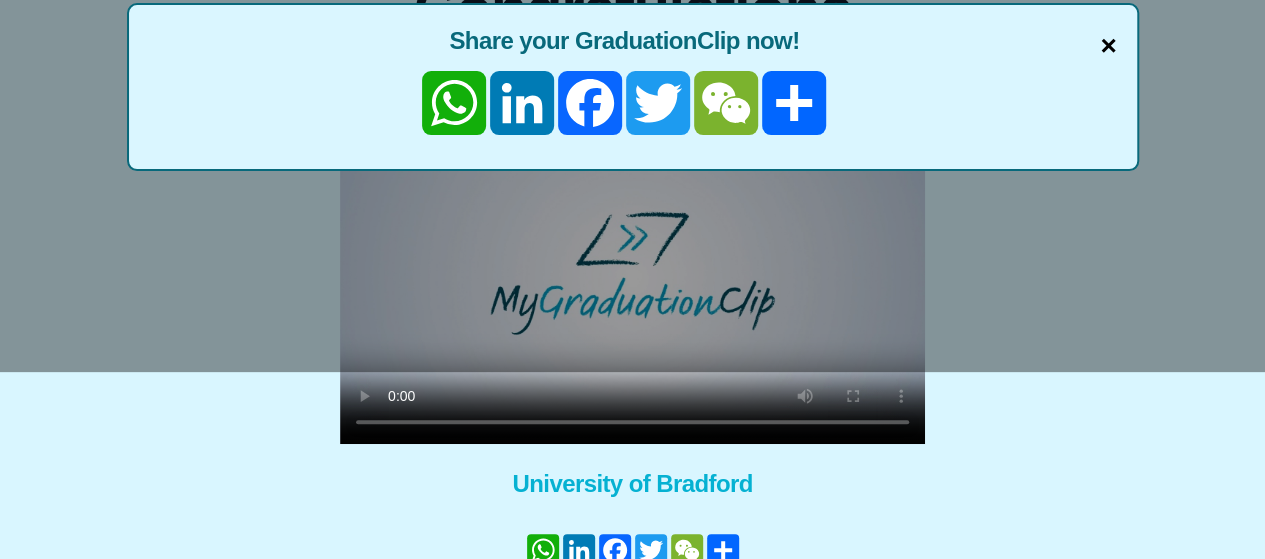 click on "×" at bounding box center (1108, 46) 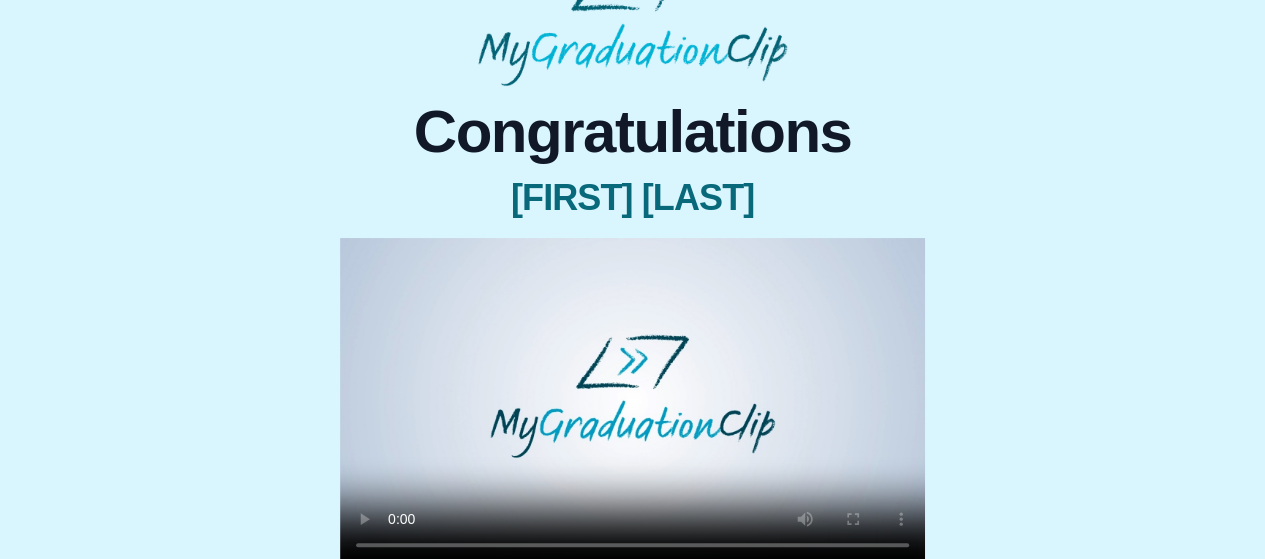 scroll, scrollTop: 0, scrollLeft: 0, axis: both 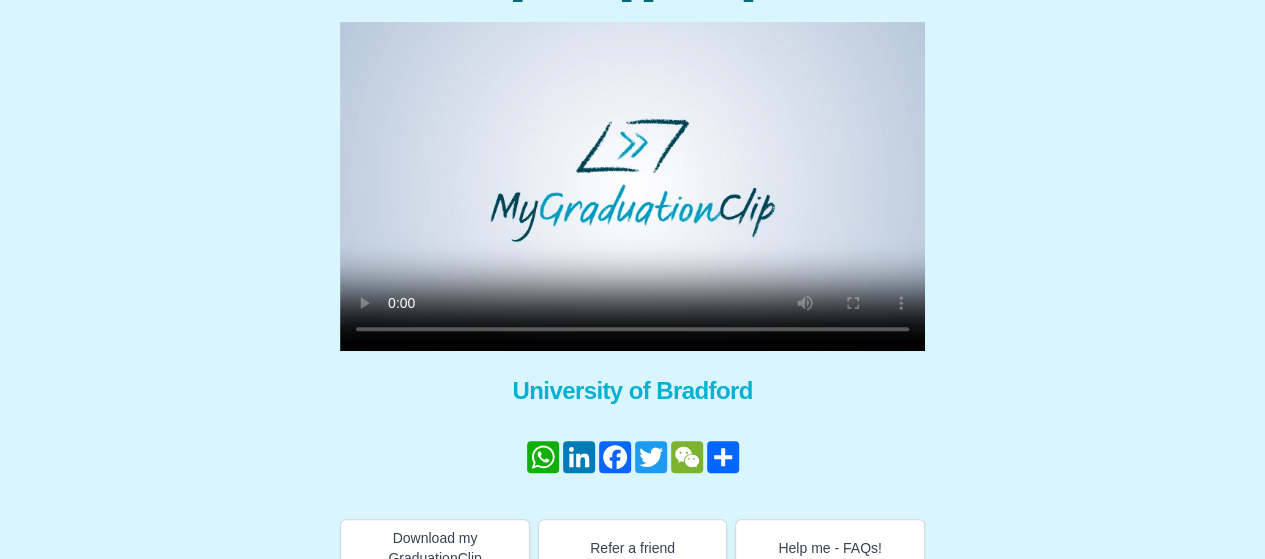 type 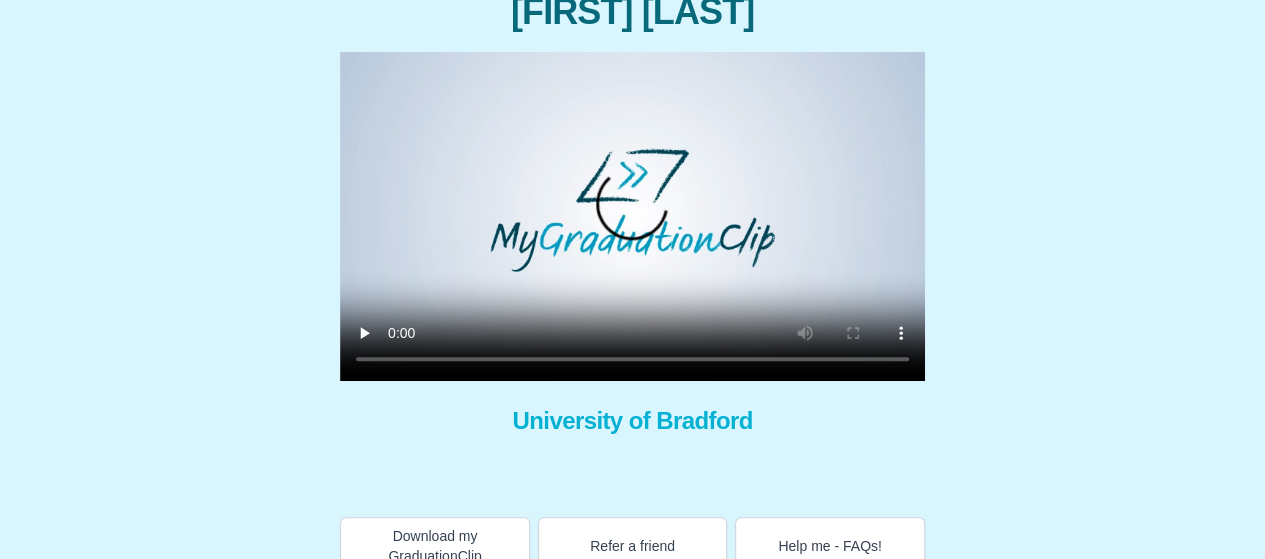scroll, scrollTop: 264, scrollLeft: 0, axis: vertical 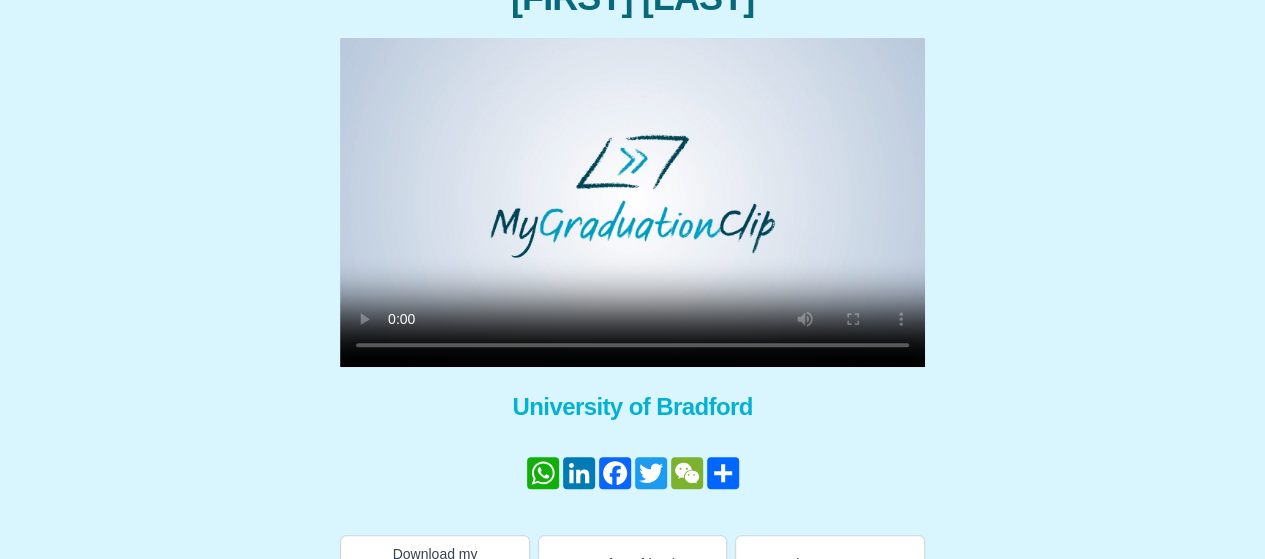 type 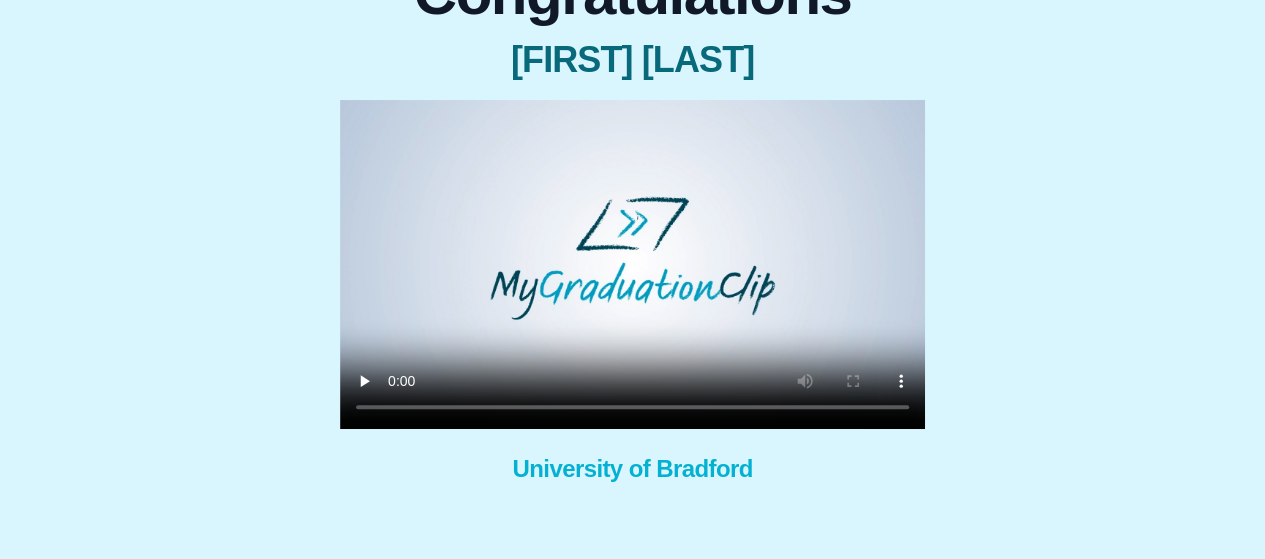 scroll, scrollTop: 280, scrollLeft: 0, axis: vertical 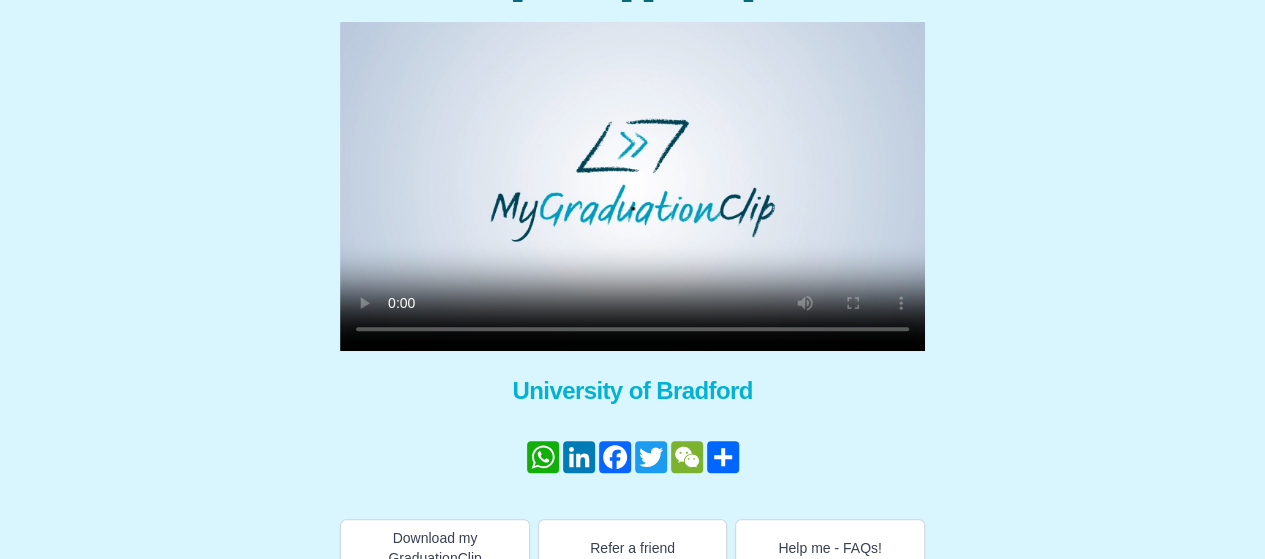 type 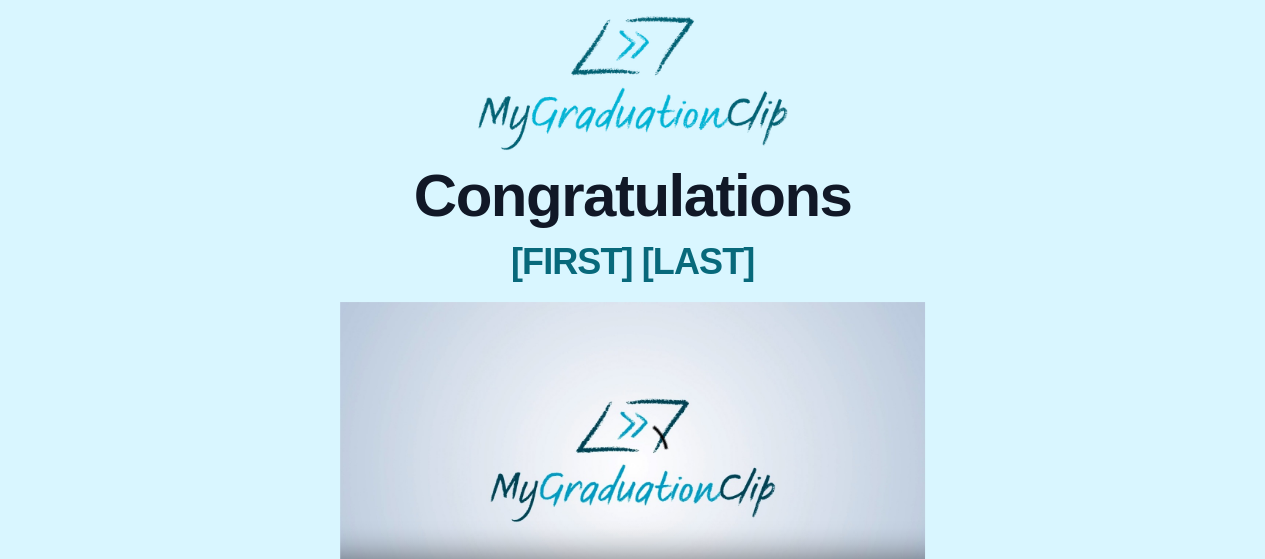 scroll, scrollTop: 280, scrollLeft: 0, axis: vertical 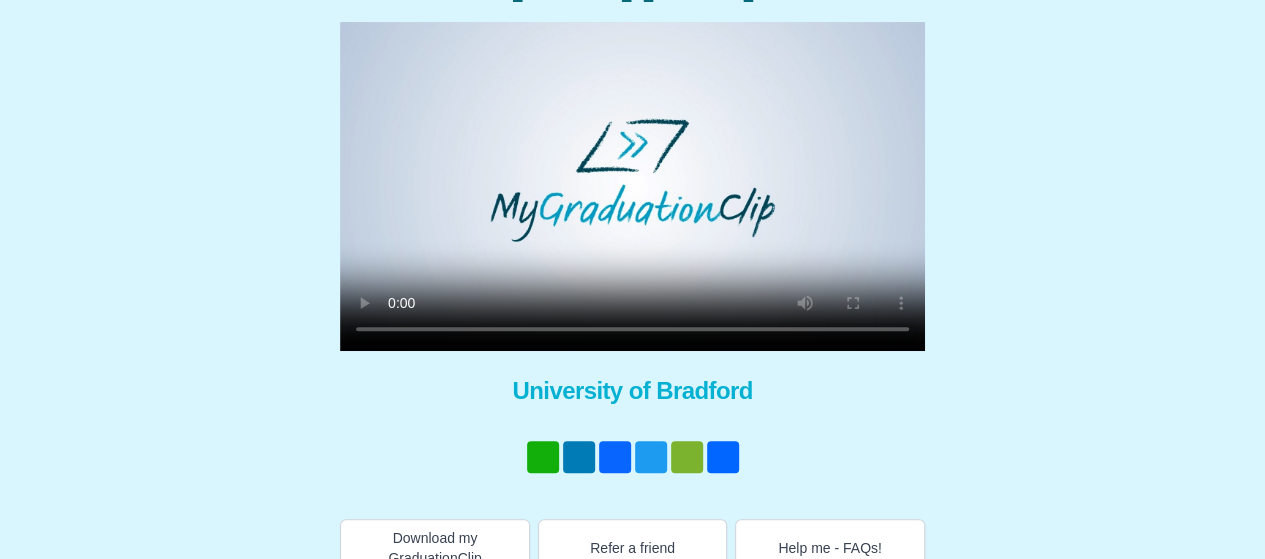 type 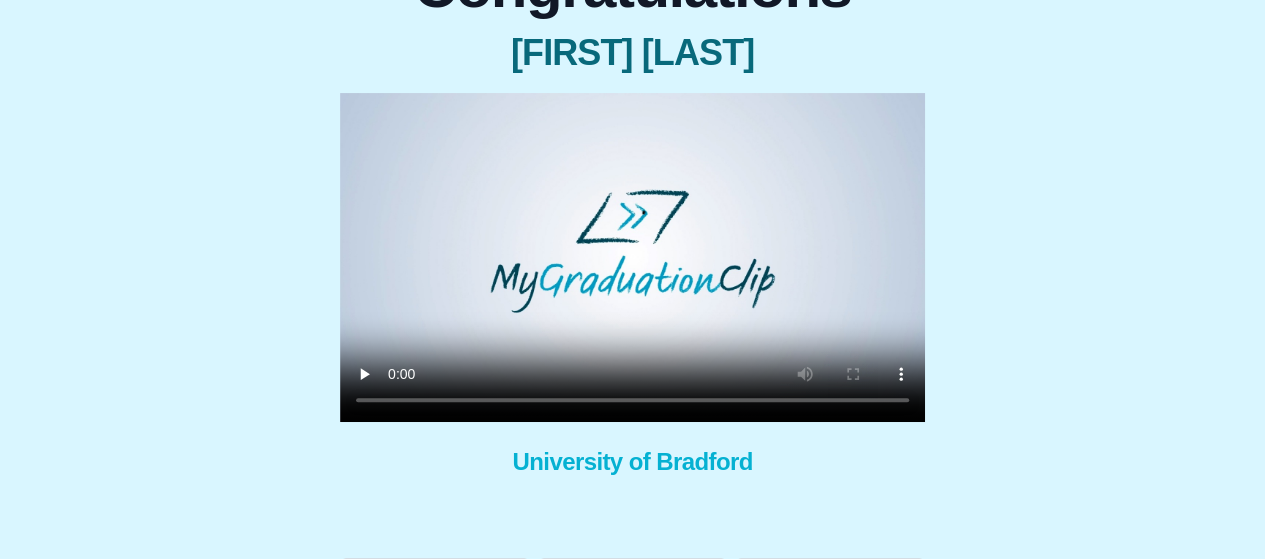 scroll, scrollTop: 210, scrollLeft: 0, axis: vertical 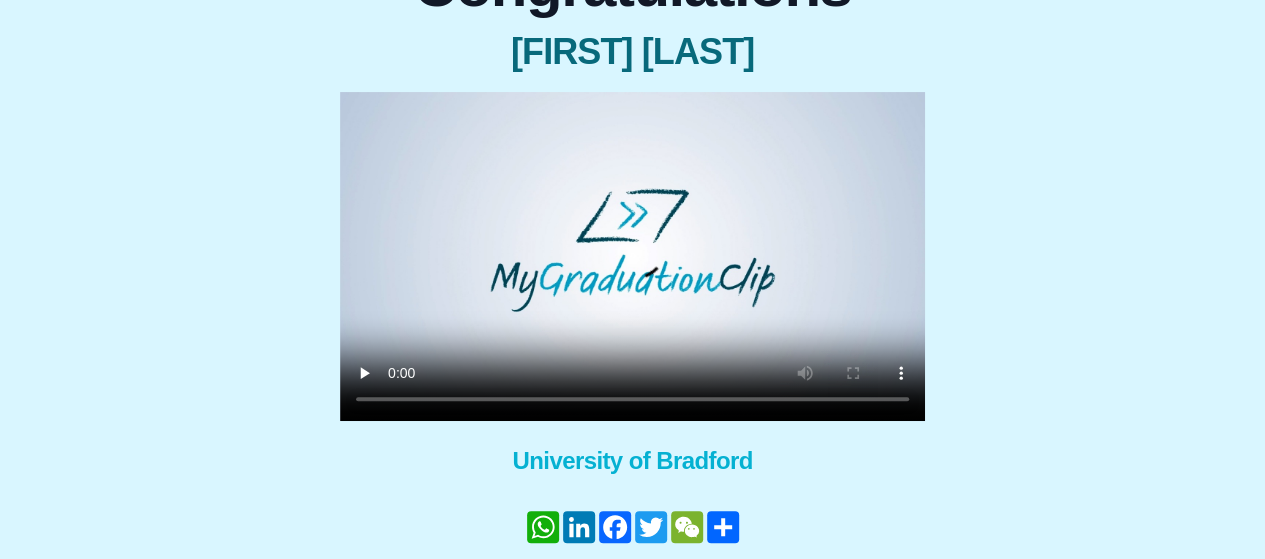 type 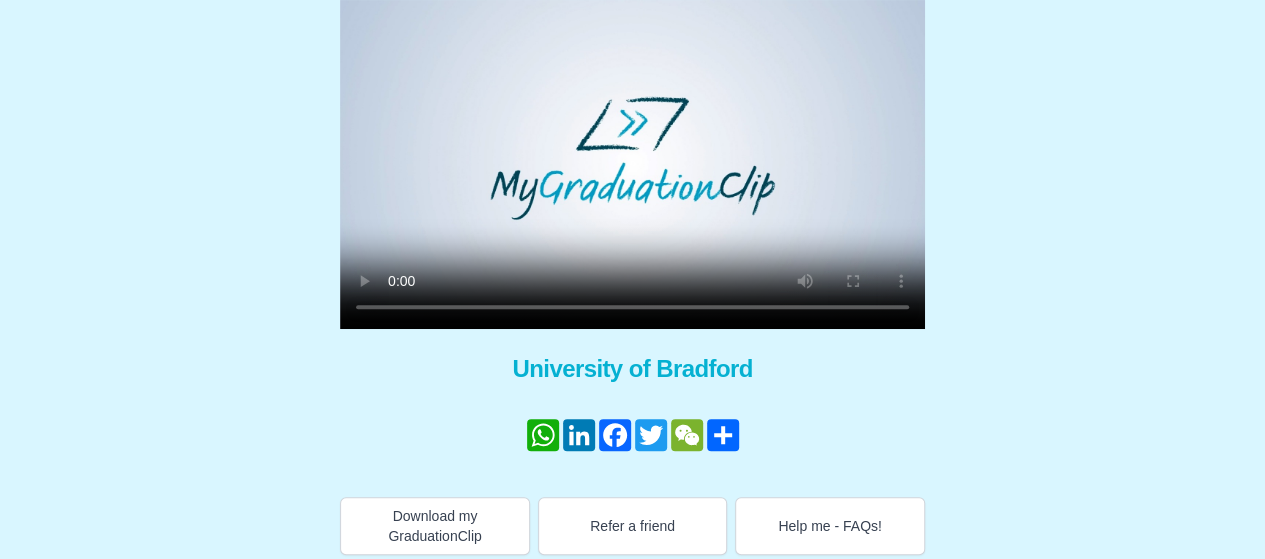 scroll, scrollTop: 312, scrollLeft: 0, axis: vertical 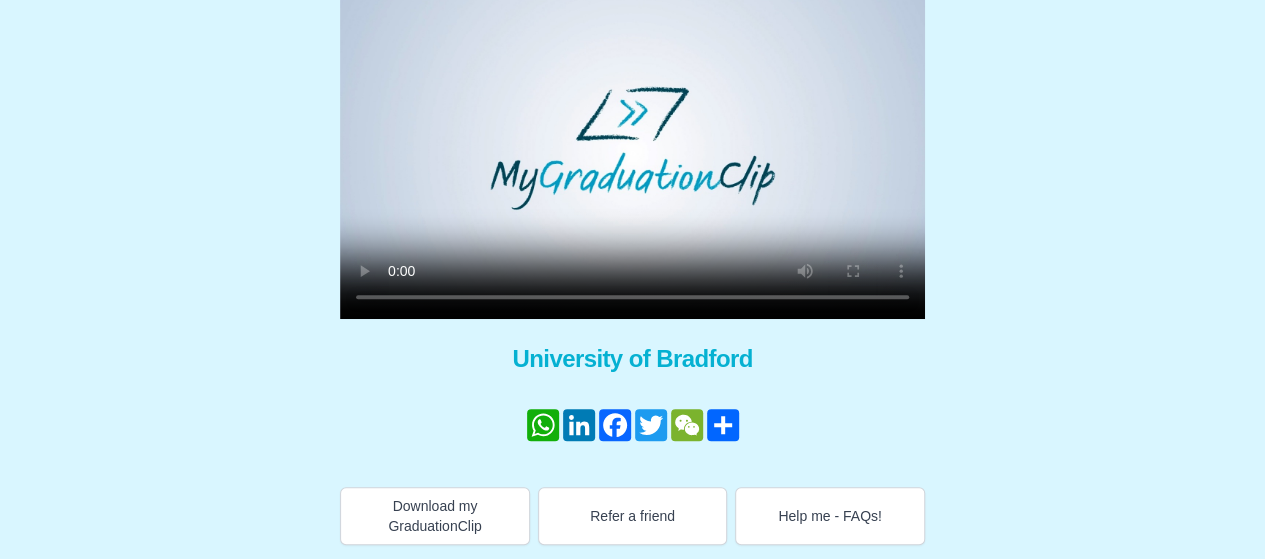 type 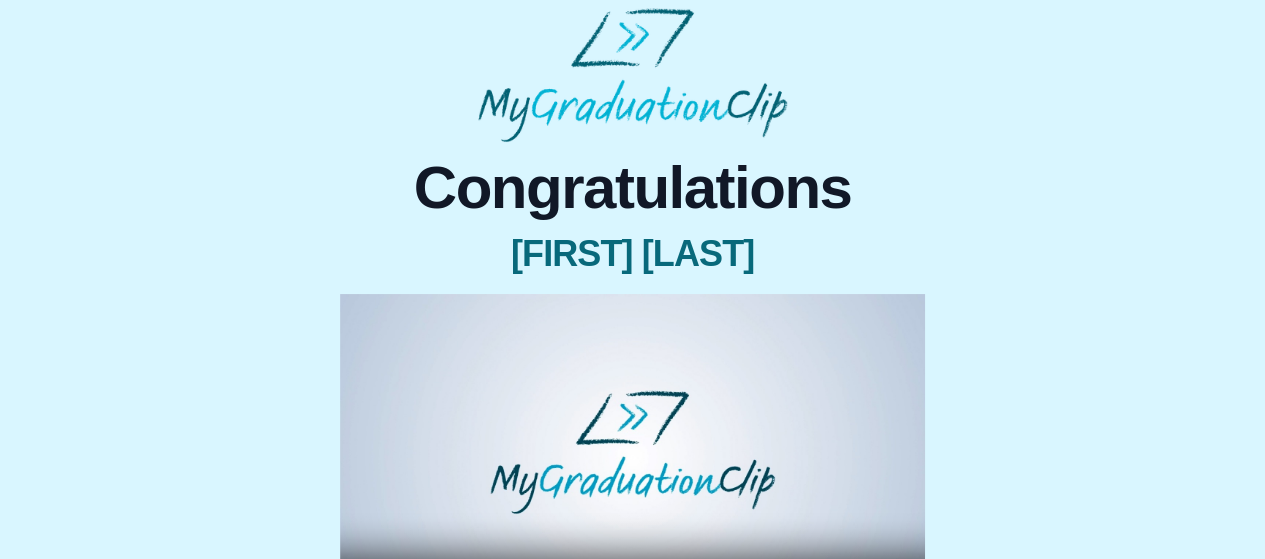 scroll, scrollTop: 0, scrollLeft: 0, axis: both 